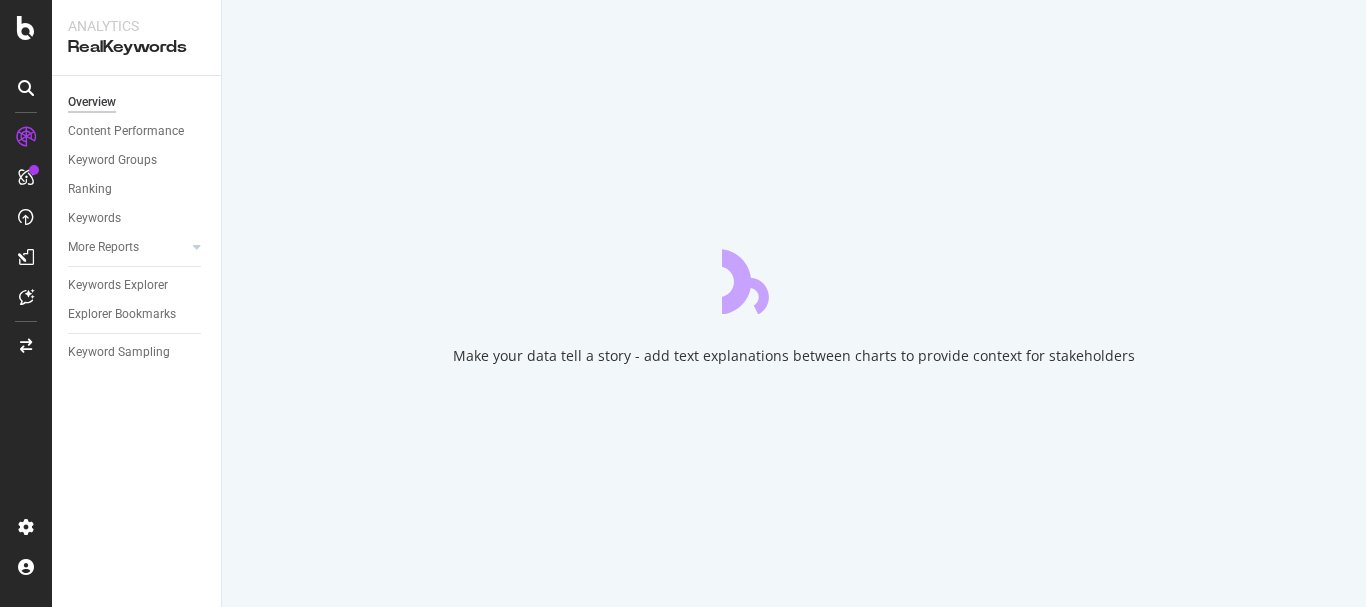 scroll, scrollTop: 0, scrollLeft: 0, axis: both 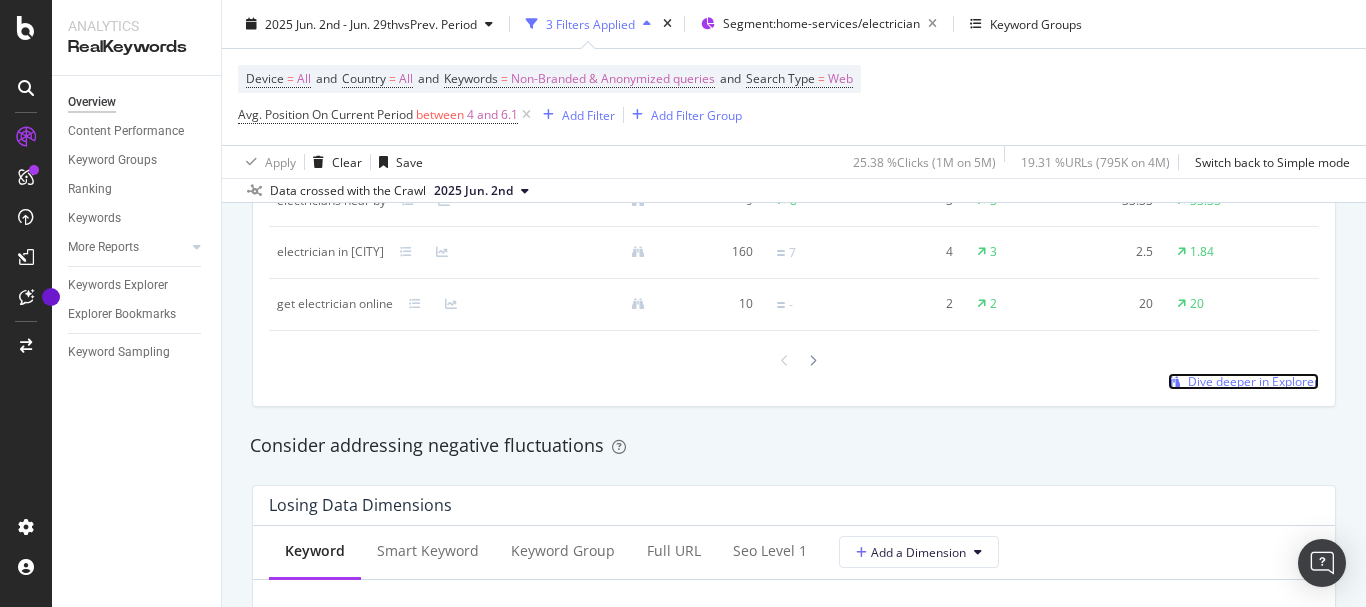 click on "Dive deeper in Explorer" at bounding box center (1253, 381) 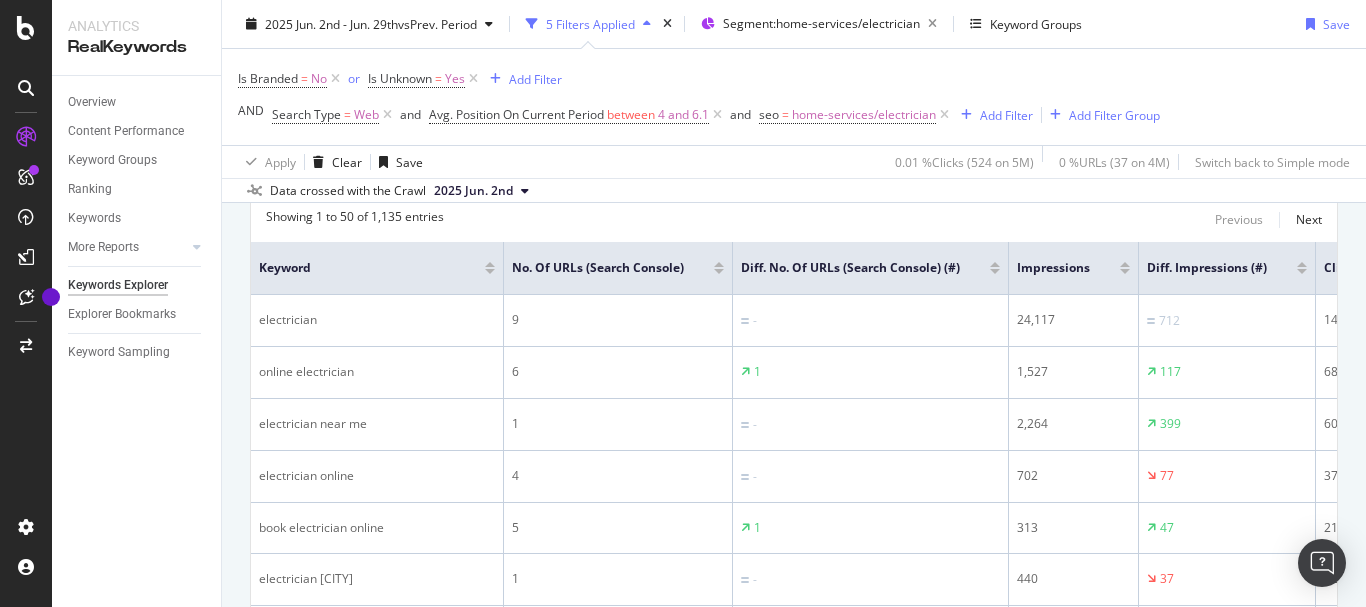 scroll, scrollTop: 563, scrollLeft: 0, axis: vertical 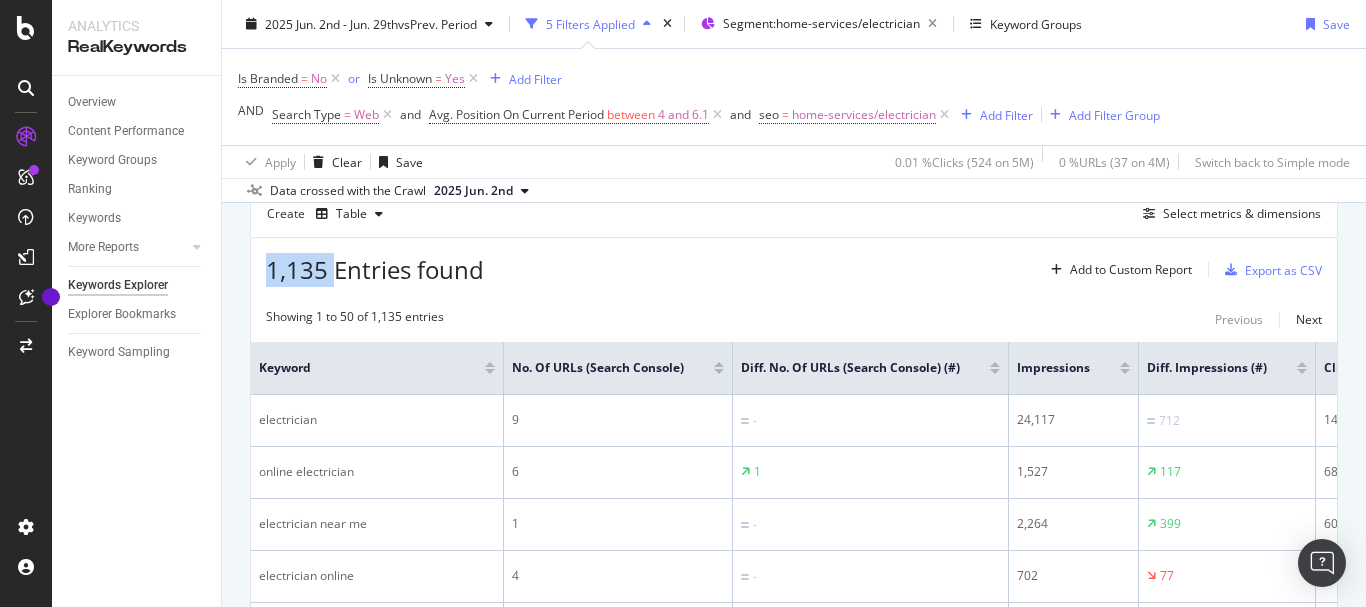 drag, startPoint x: 267, startPoint y: 267, endPoint x: 332, endPoint y: 275, distance: 65.490456 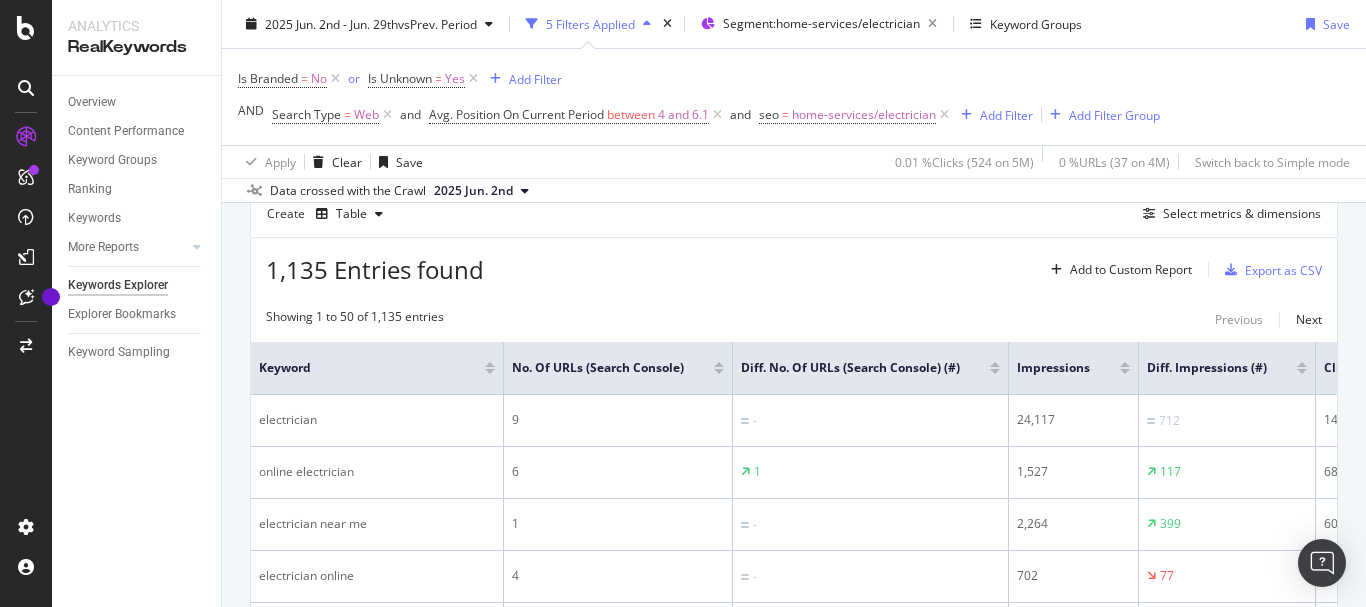 click on "1,135 Entries found Add to Custom Report Export as CSV" at bounding box center (794, 262) 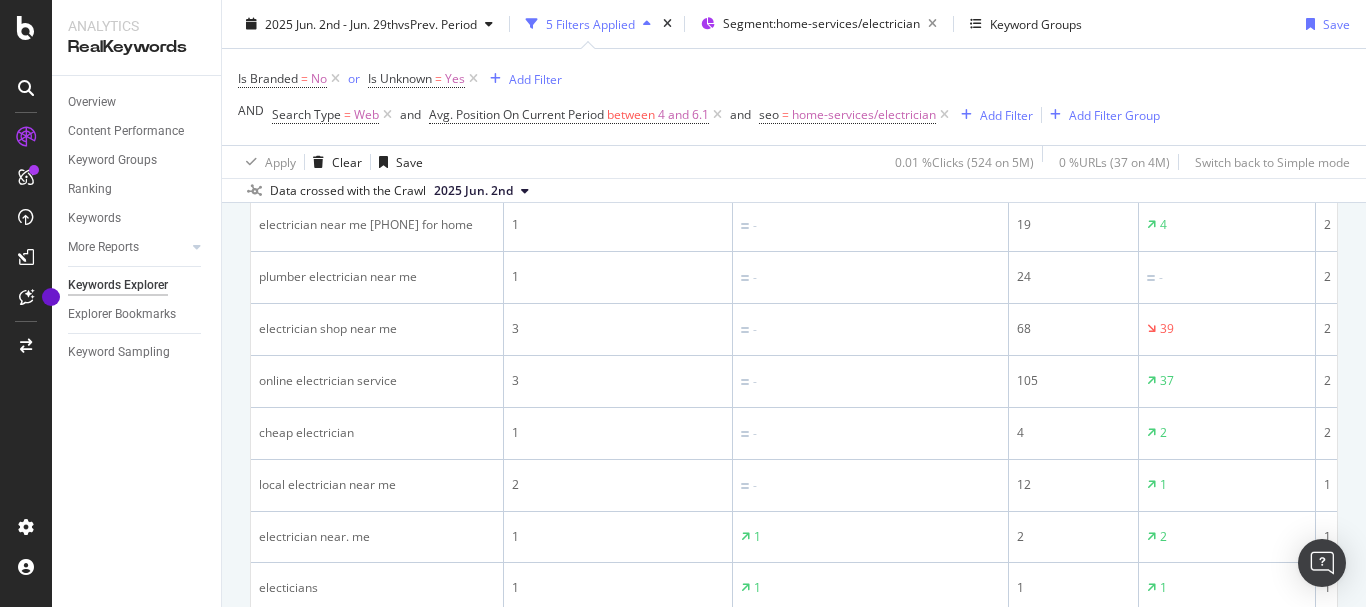 scroll, scrollTop: 2263, scrollLeft: 0, axis: vertical 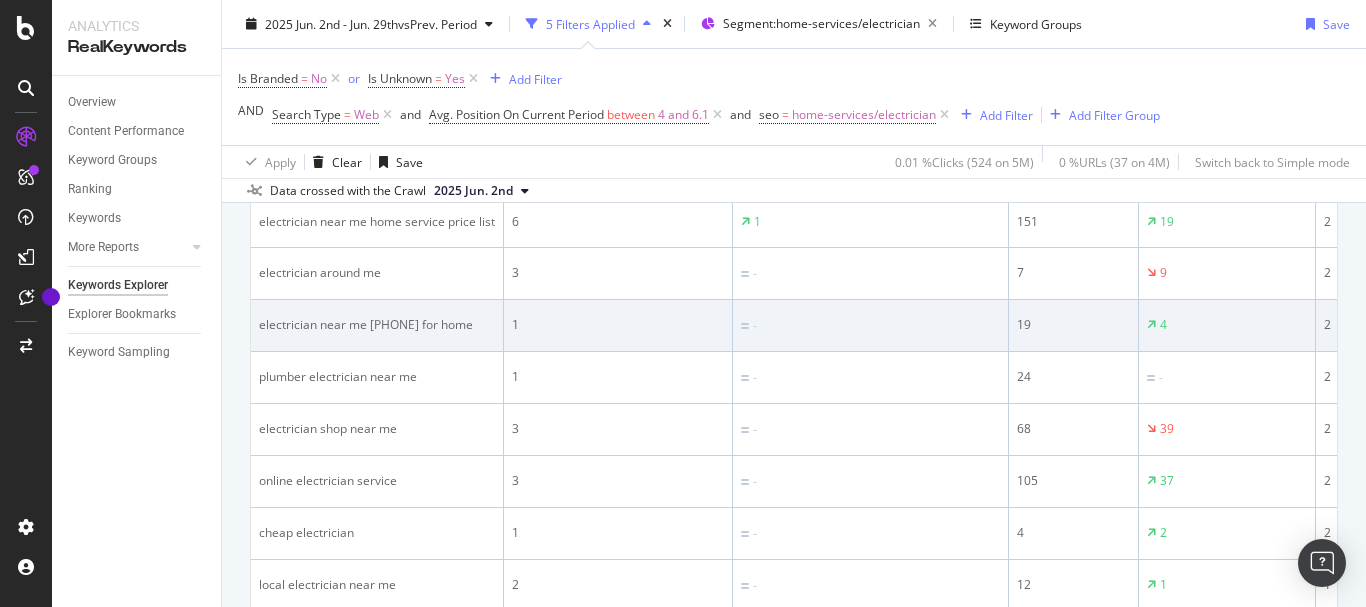 click on "electrician near me [PHONE] for home" at bounding box center [377, 325] 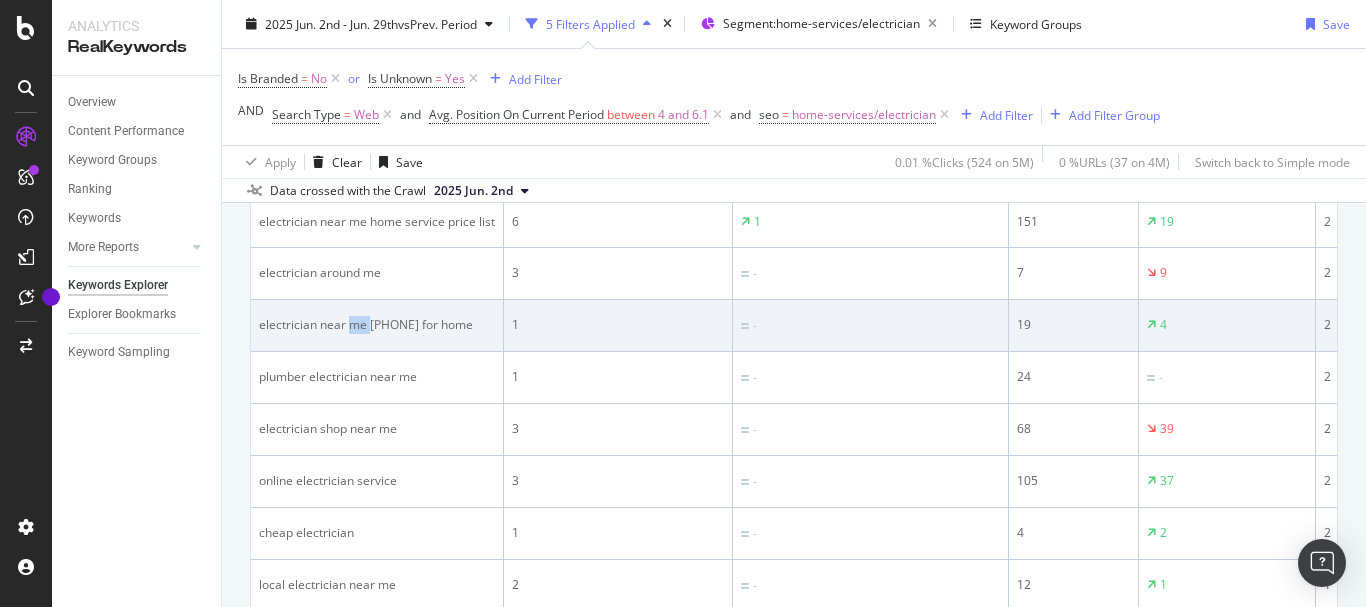 click on "electrician near me [PHONE] for home" at bounding box center [377, 325] 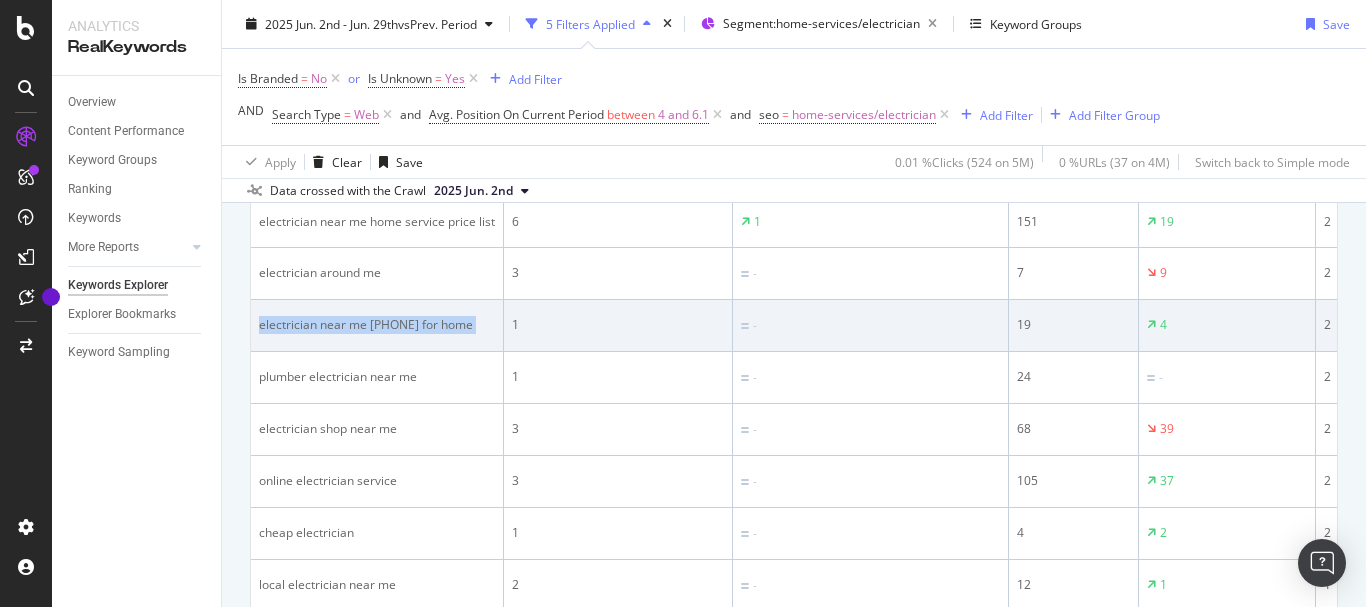 click on "electrician near me [PHONE] for home" at bounding box center (377, 325) 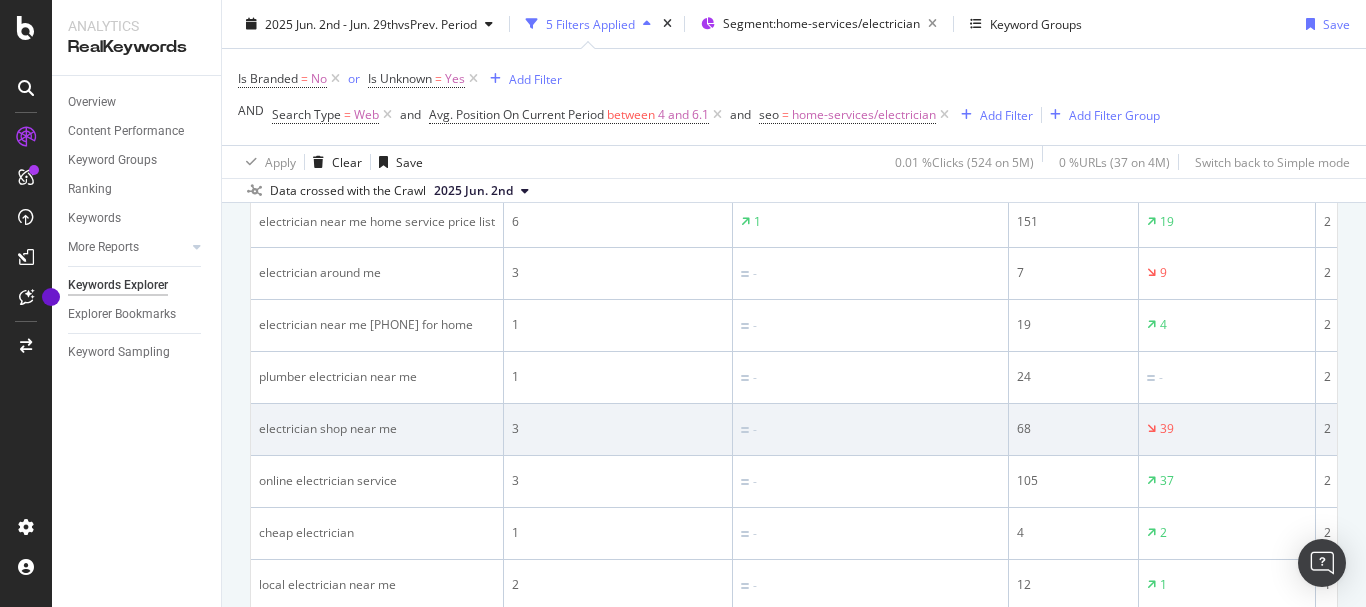 click on "electrician shop near me" at bounding box center [377, 430] 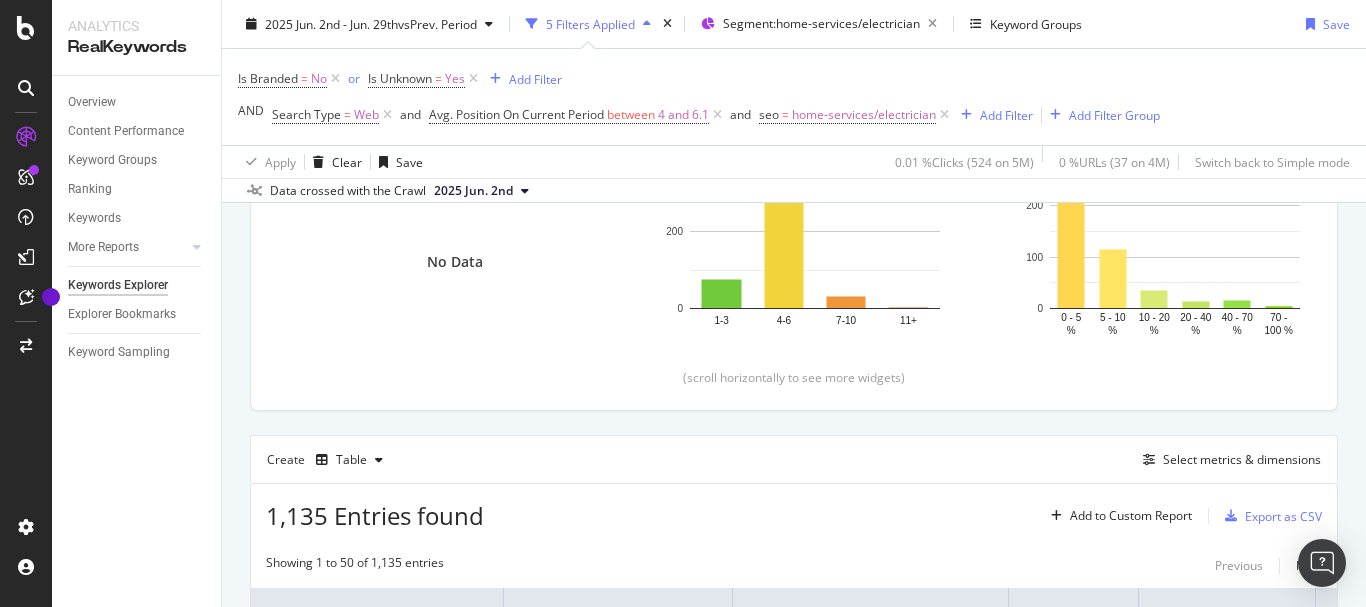 scroll, scrollTop: 163, scrollLeft: 0, axis: vertical 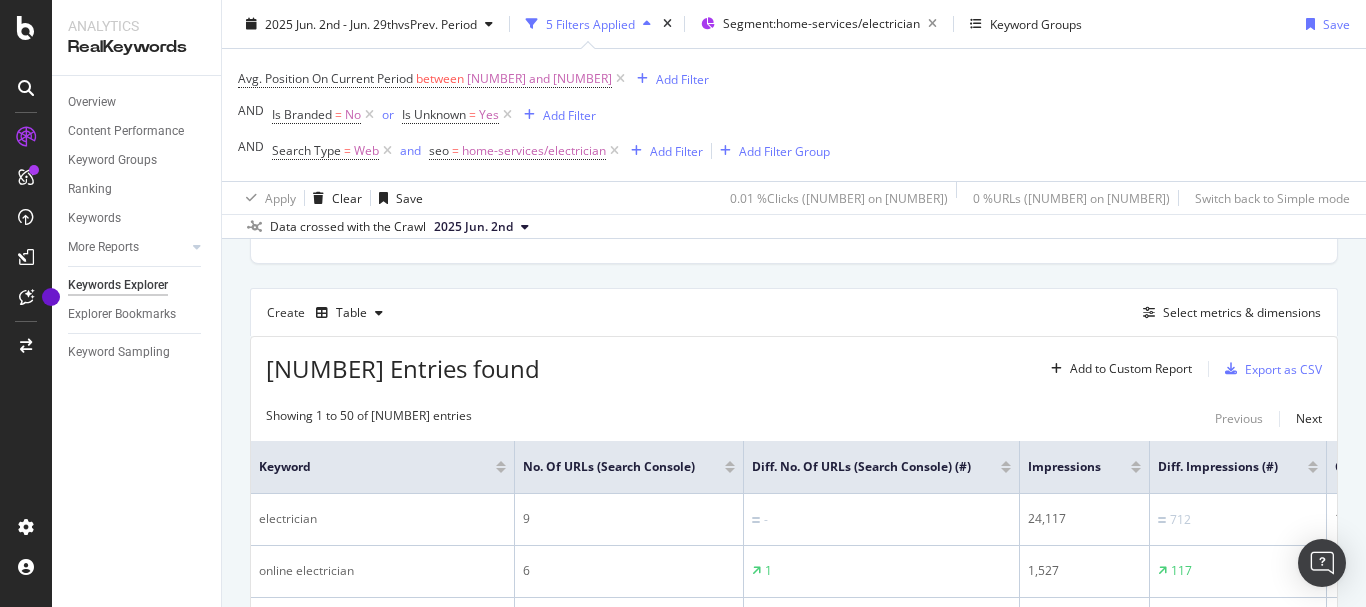 click on "1,135 Entries found" at bounding box center (403, 368) 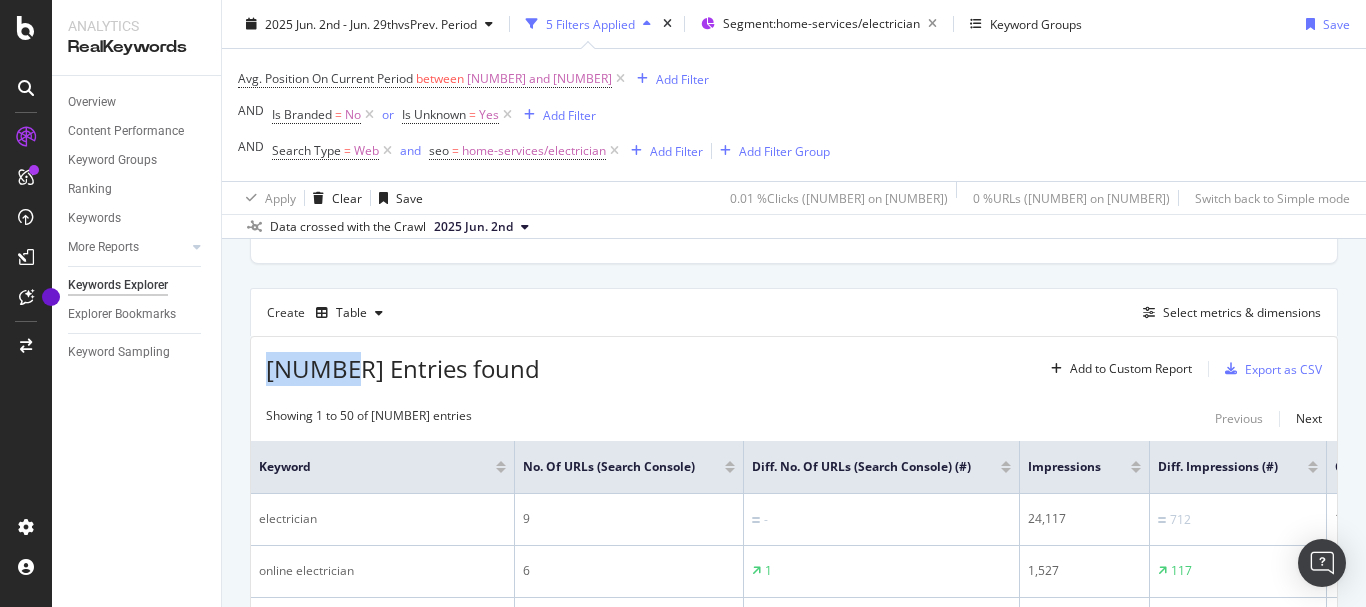 click on "1,135 Entries found" at bounding box center [403, 368] 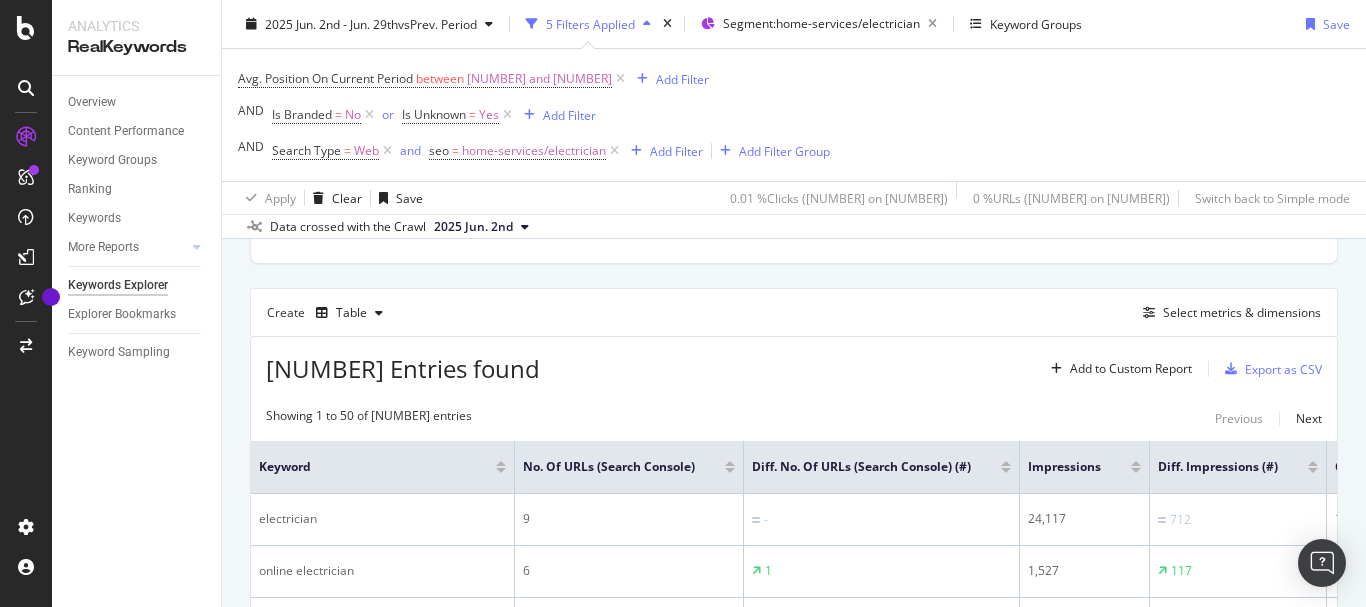 click on "1,135 Entries found" at bounding box center (403, 368) 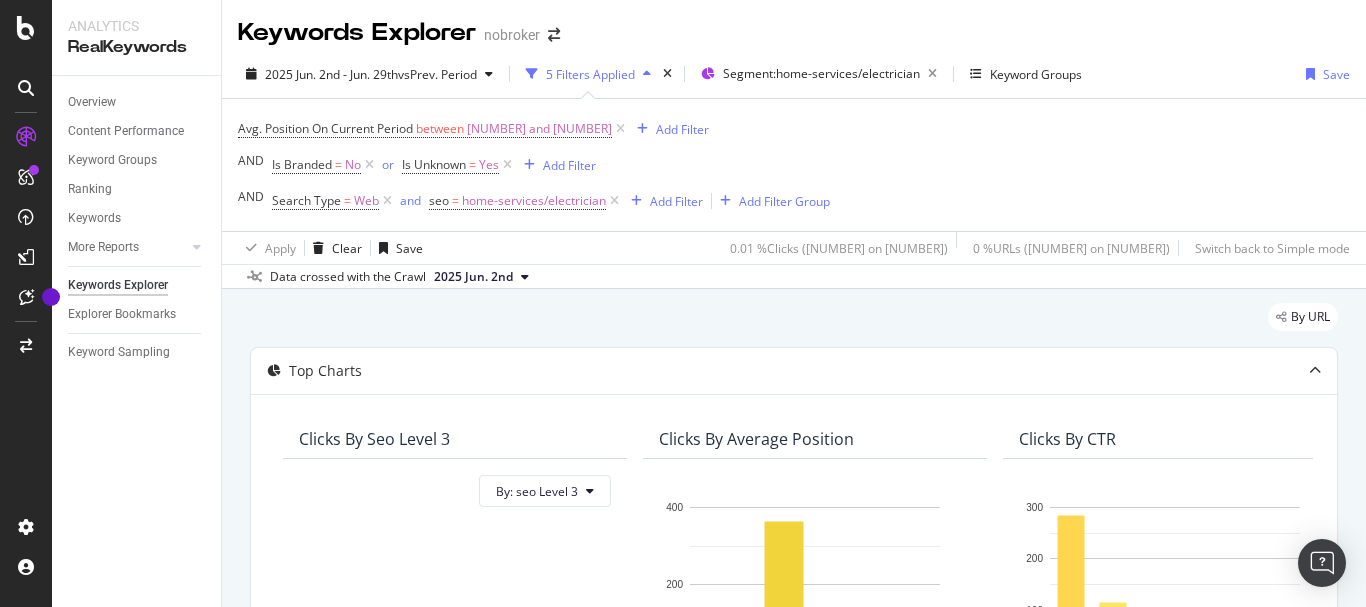 scroll, scrollTop: 500, scrollLeft: 0, axis: vertical 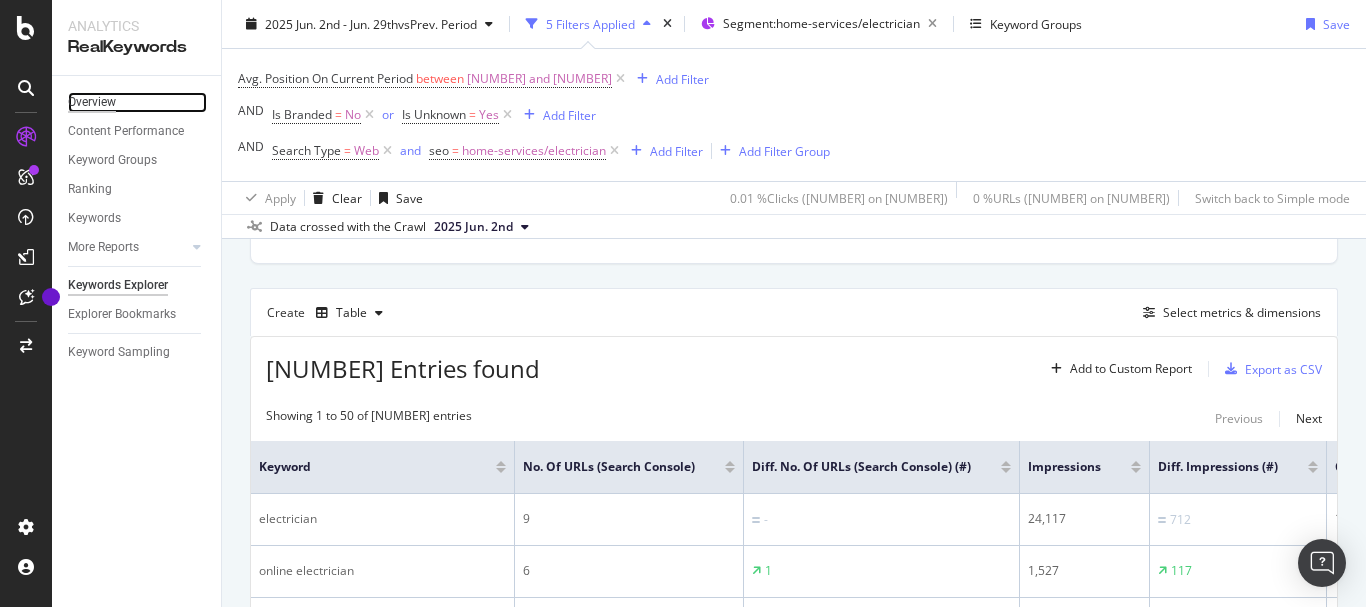 click on "Overview" at bounding box center [92, 102] 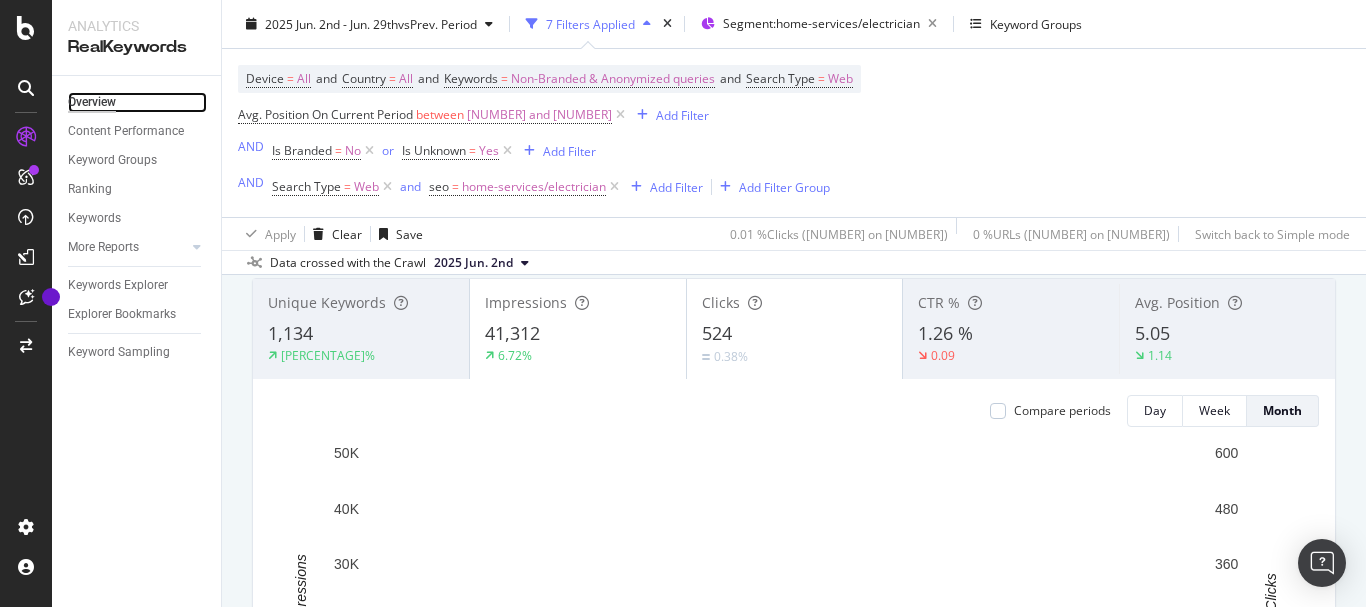 scroll, scrollTop: 0, scrollLeft: 0, axis: both 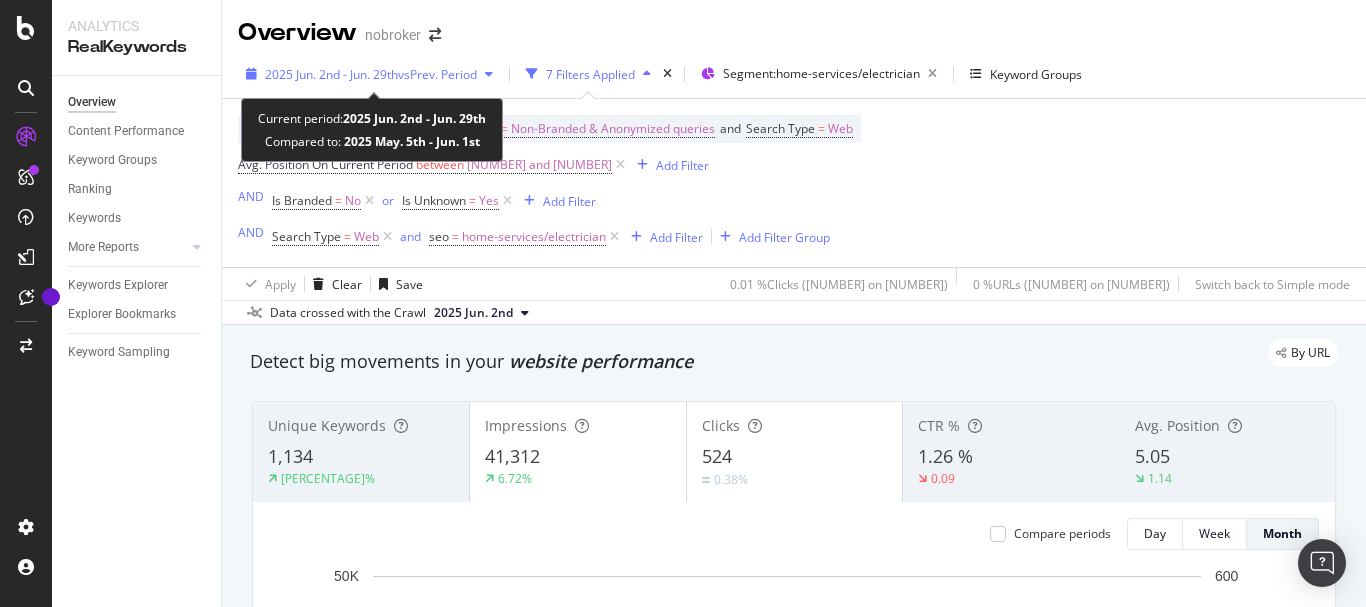 click on "2025 Jun. 2nd - Jun. 29th  vs  Prev. Period" at bounding box center [369, 74] 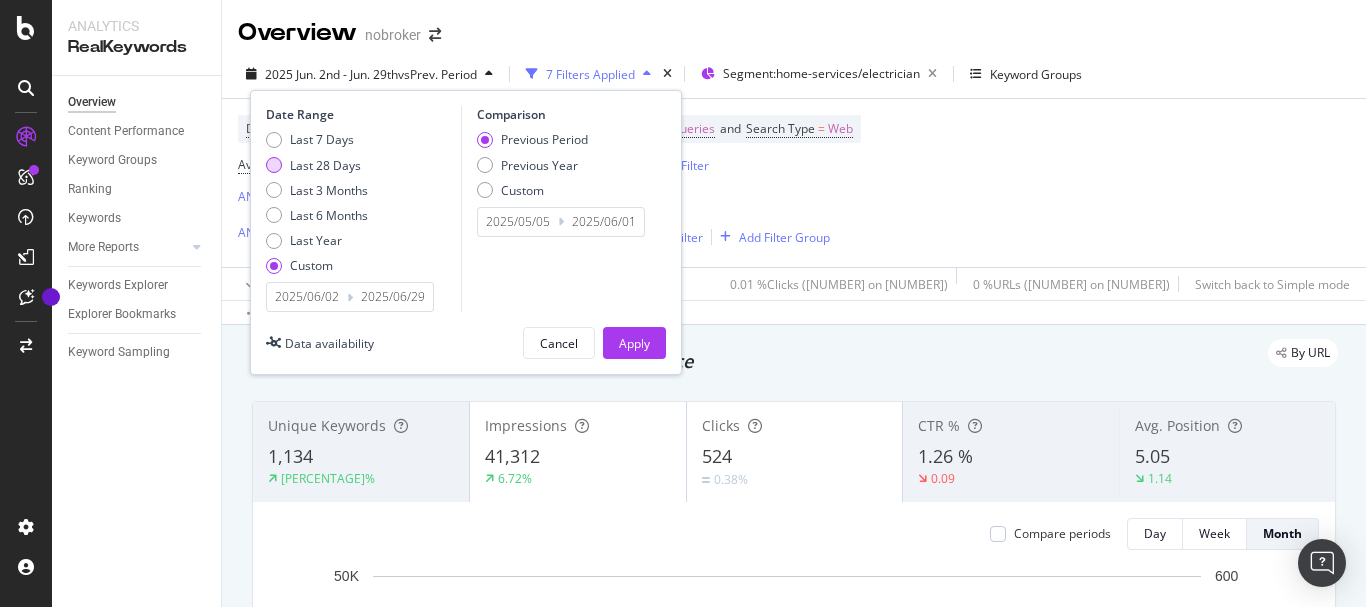 click at bounding box center (274, 165) 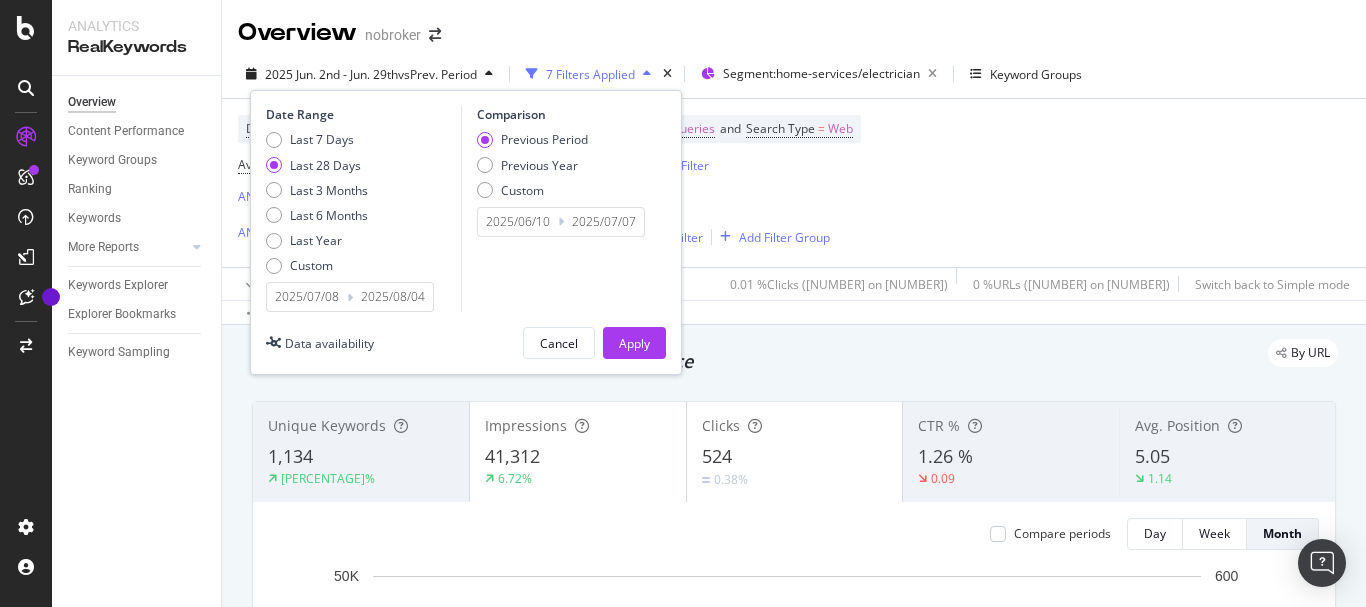 click on "Date Range Last 7 Days Last 28 Days Last 3 Months Last 6 Months Last Year Custom 2025/07/08 Navigate forward to interact with the calendar and select a date. Press the question mark key to get the keyboard shortcuts for changing dates. 2025/08/04 Navigate backward to interact with the calendar and select a date. Press the question mark key to get the keyboard shortcuts for changing dates." at bounding box center (361, 209) 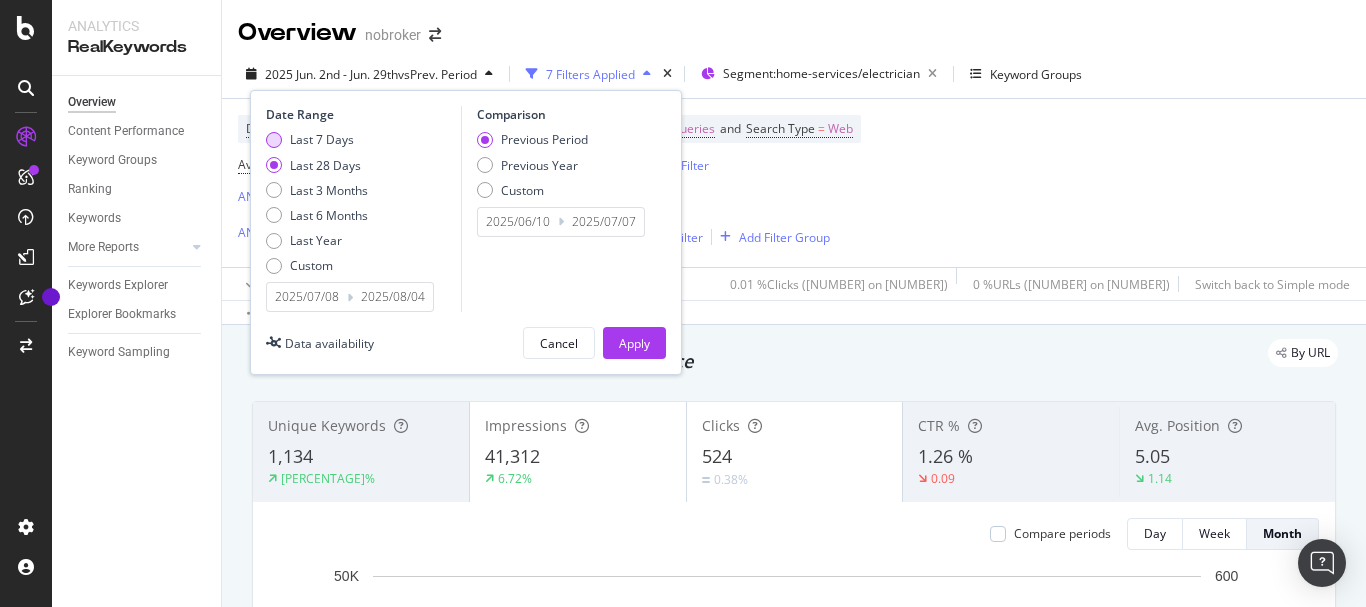 click on "Last 7 Days" at bounding box center [322, 139] 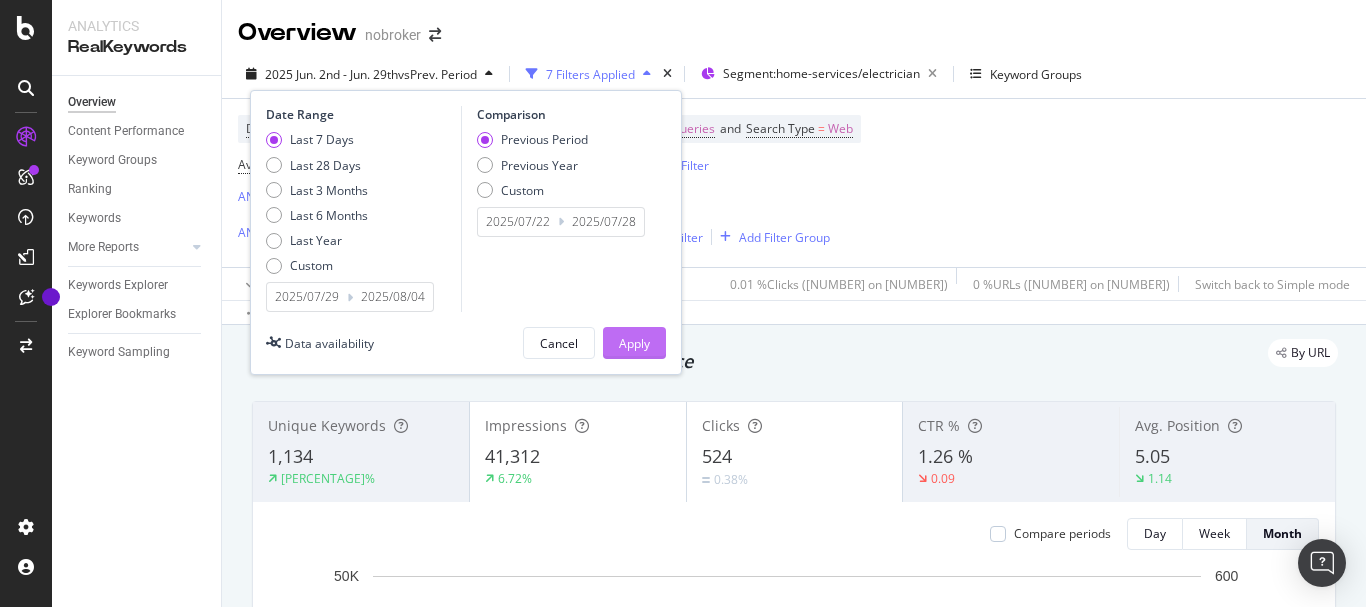 click on "Apply" at bounding box center (634, 343) 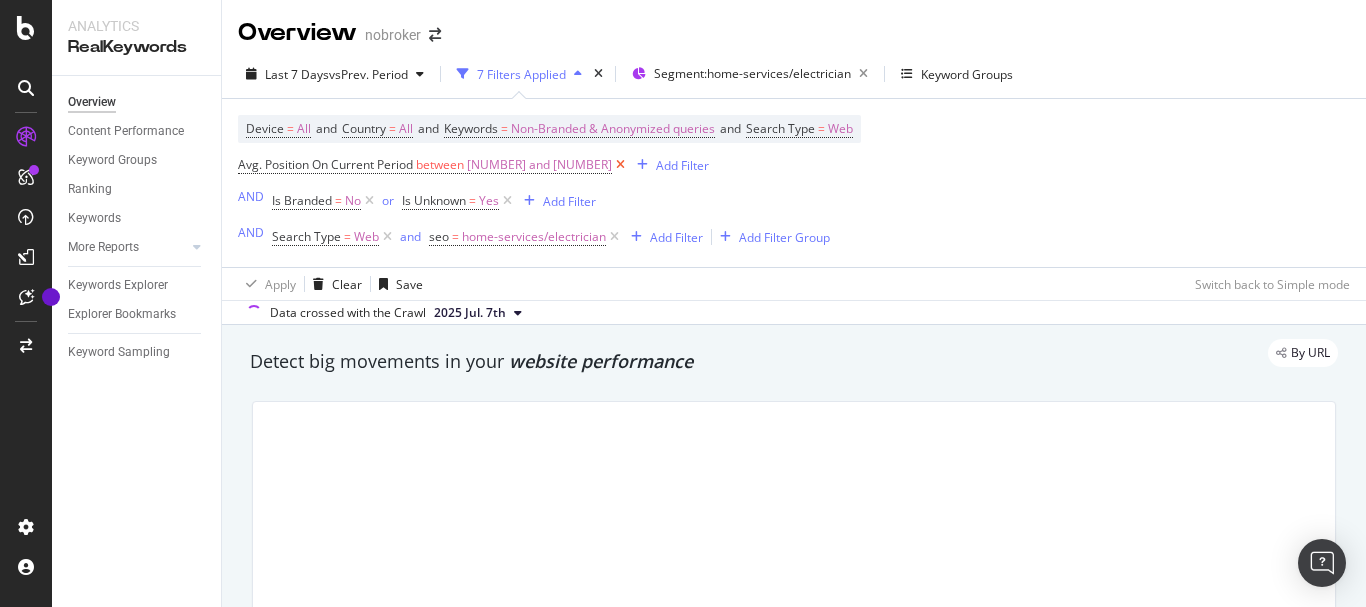 click at bounding box center (620, 165) 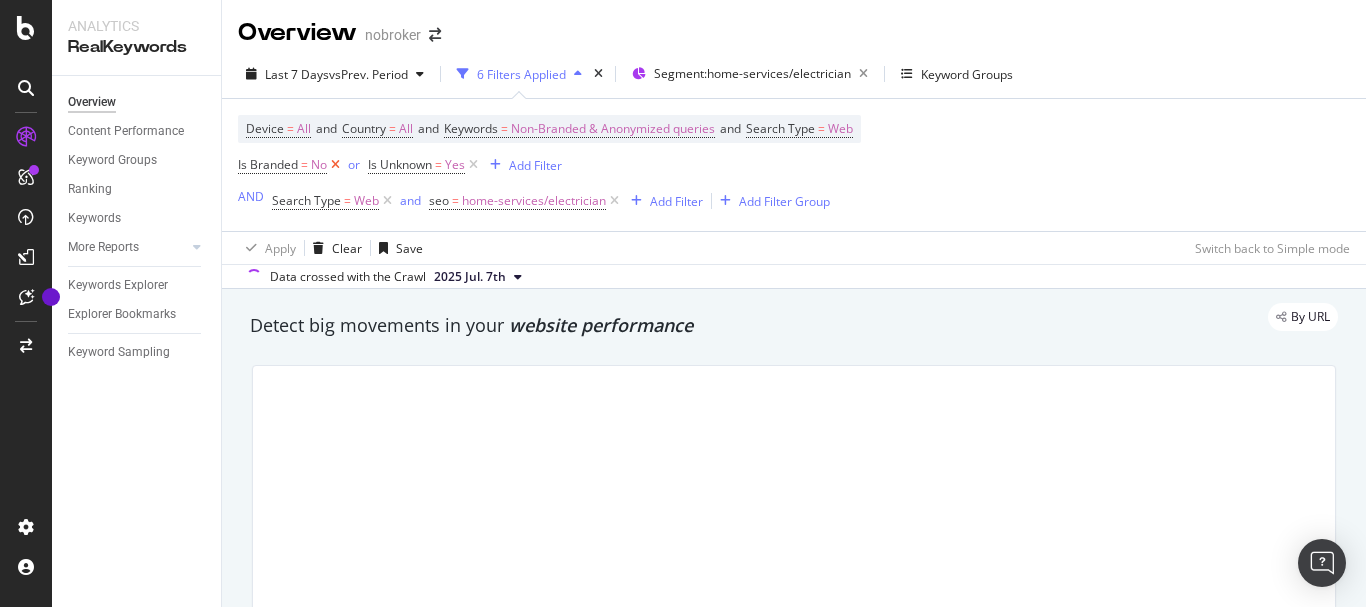 click at bounding box center (335, 165) 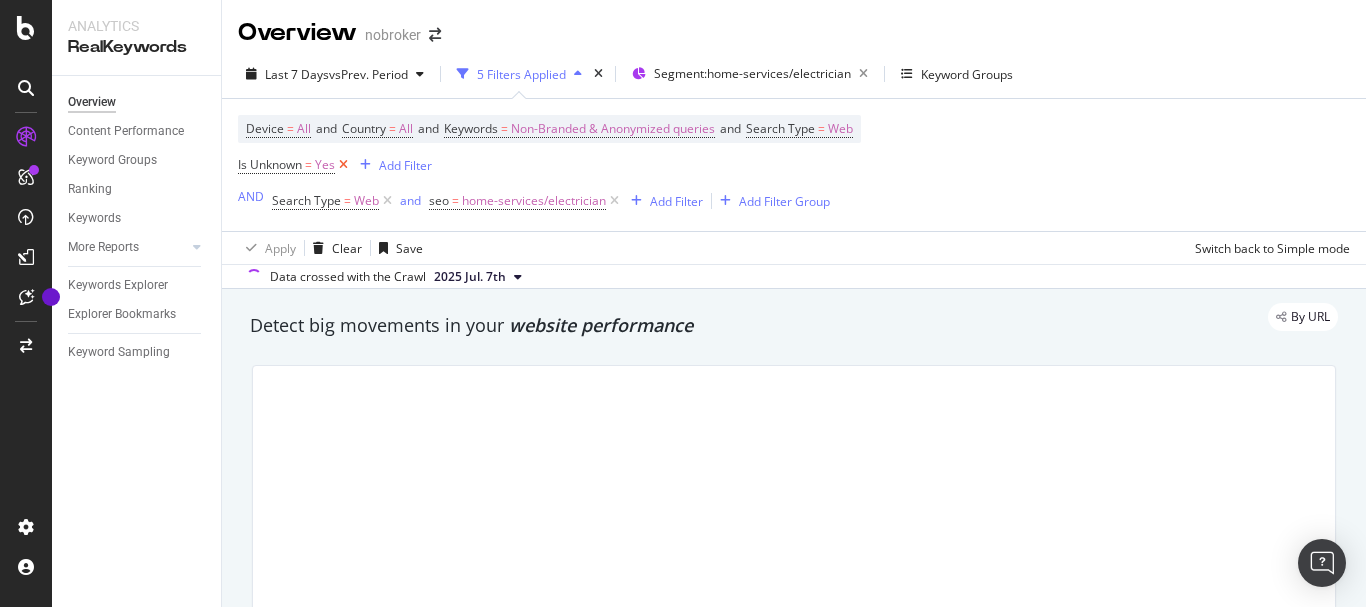 click at bounding box center (343, 165) 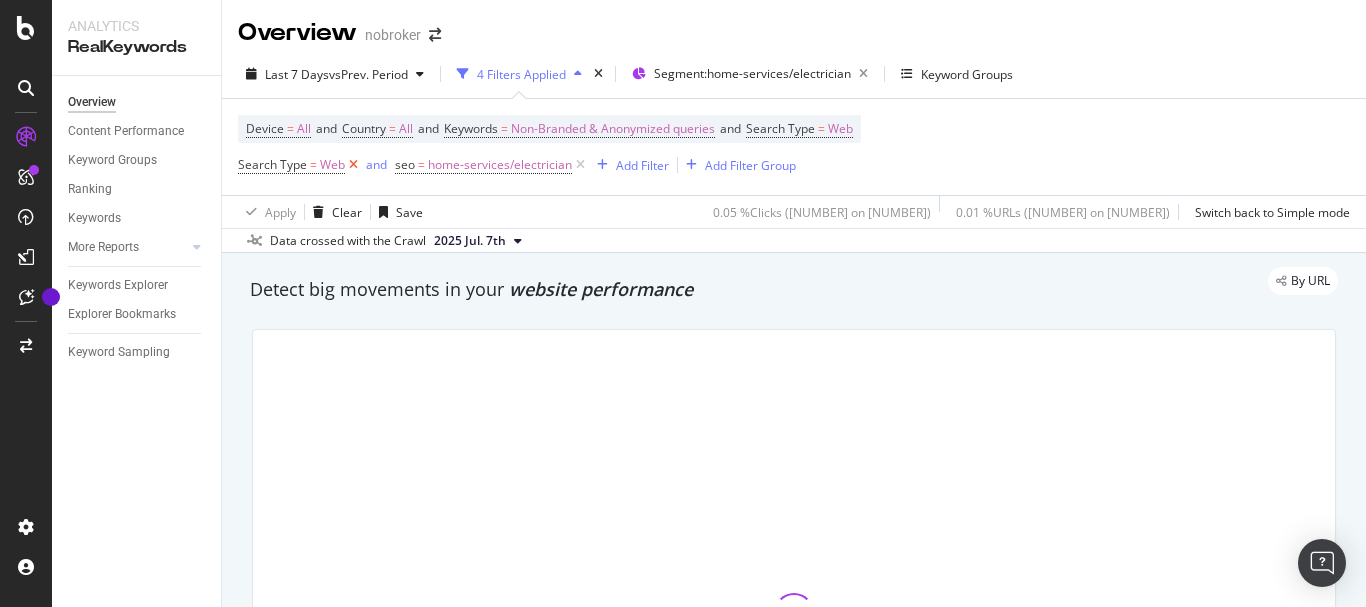 click at bounding box center (353, 165) 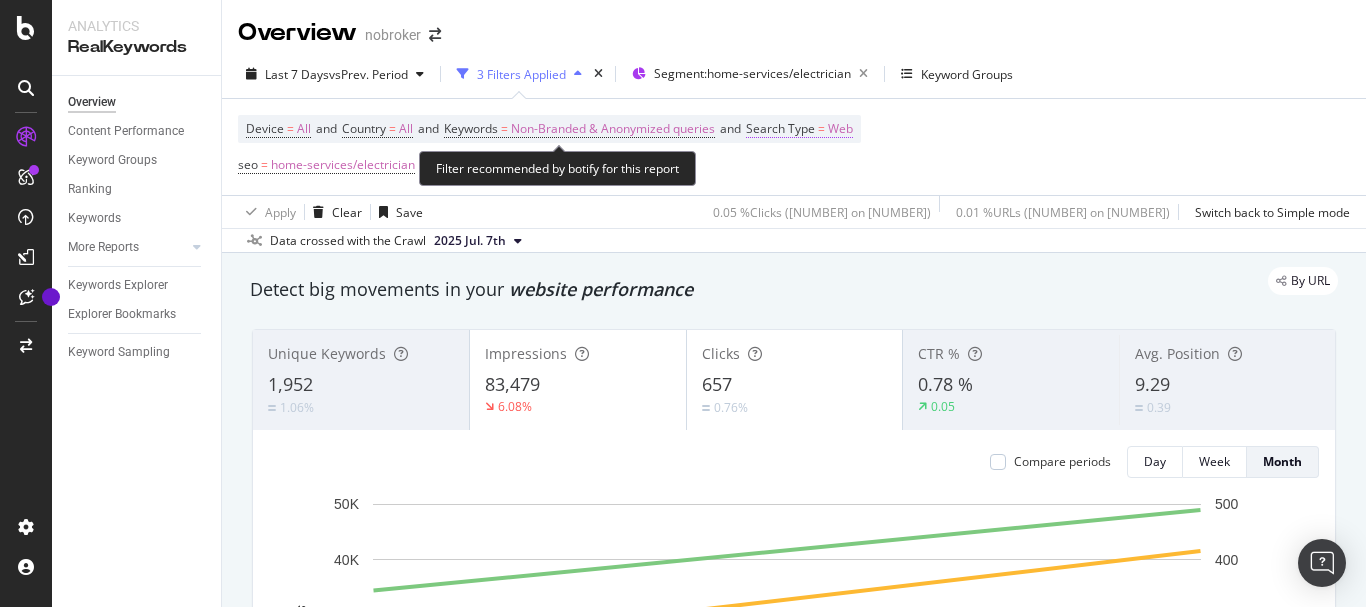 click on "Web" at bounding box center [840, 129] 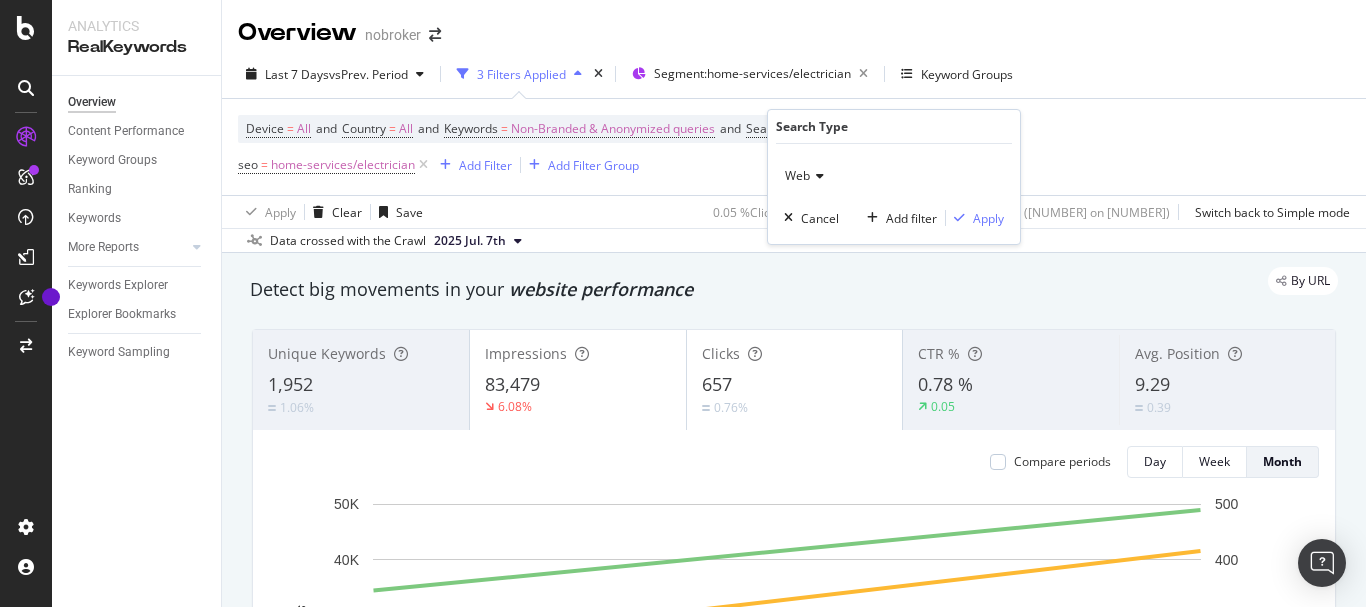 click on "Data crossed with the Crawl 2025 Jul. 7th" at bounding box center [794, 240] 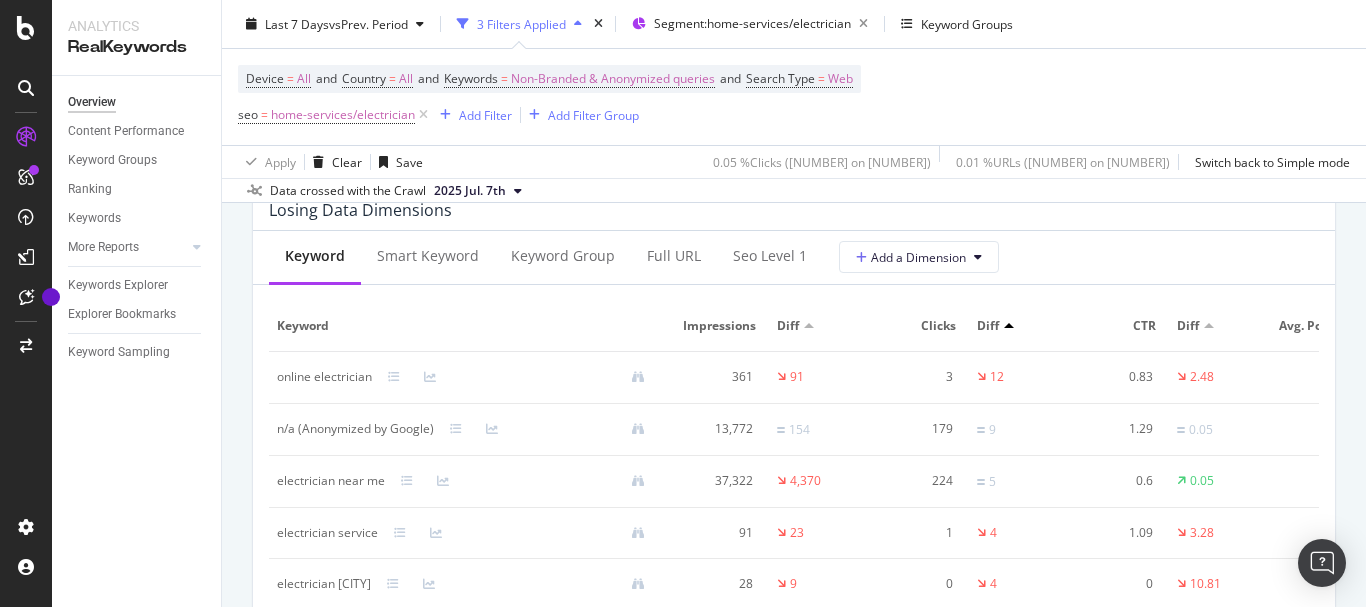 scroll, scrollTop: 2500, scrollLeft: 0, axis: vertical 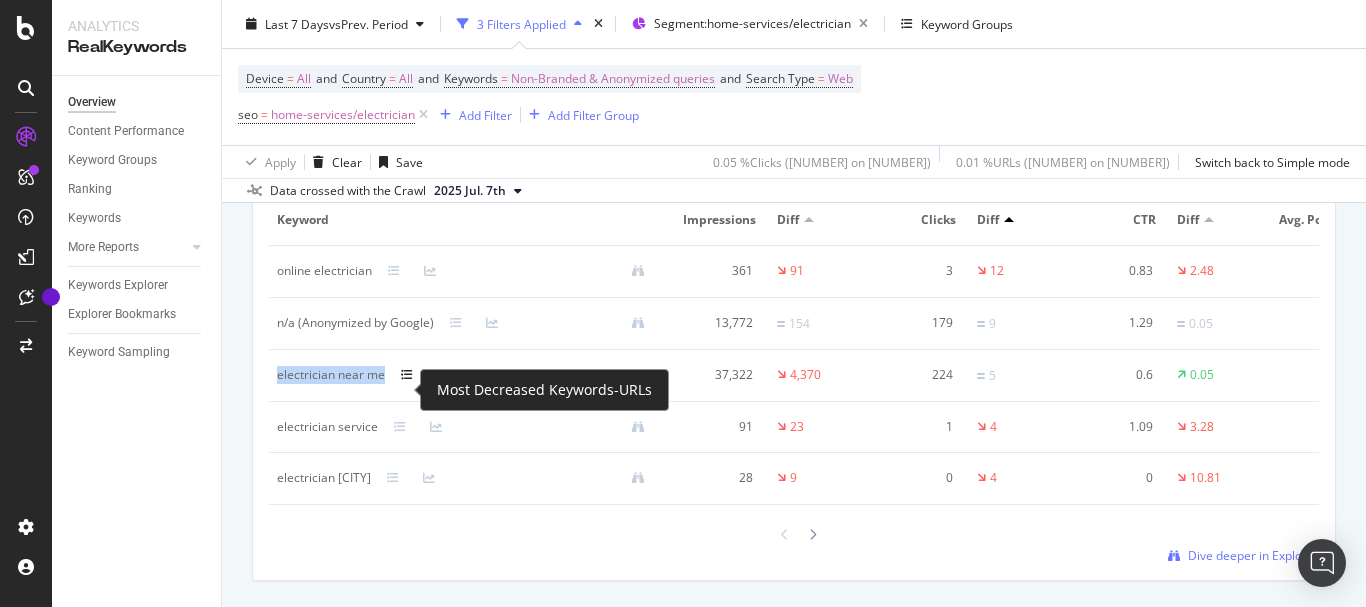 drag, startPoint x: 269, startPoint y: 387, endPoint x: 410, endPoint y: 394, distance: 141.17365 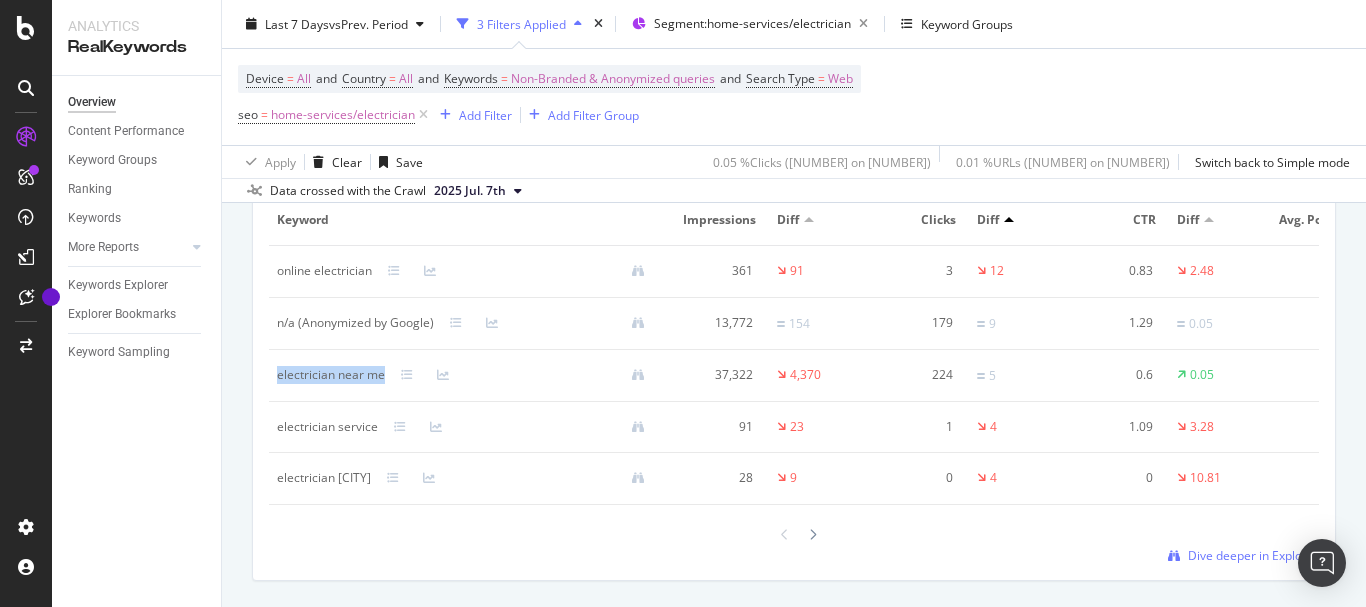 copy on "electrician near me" 